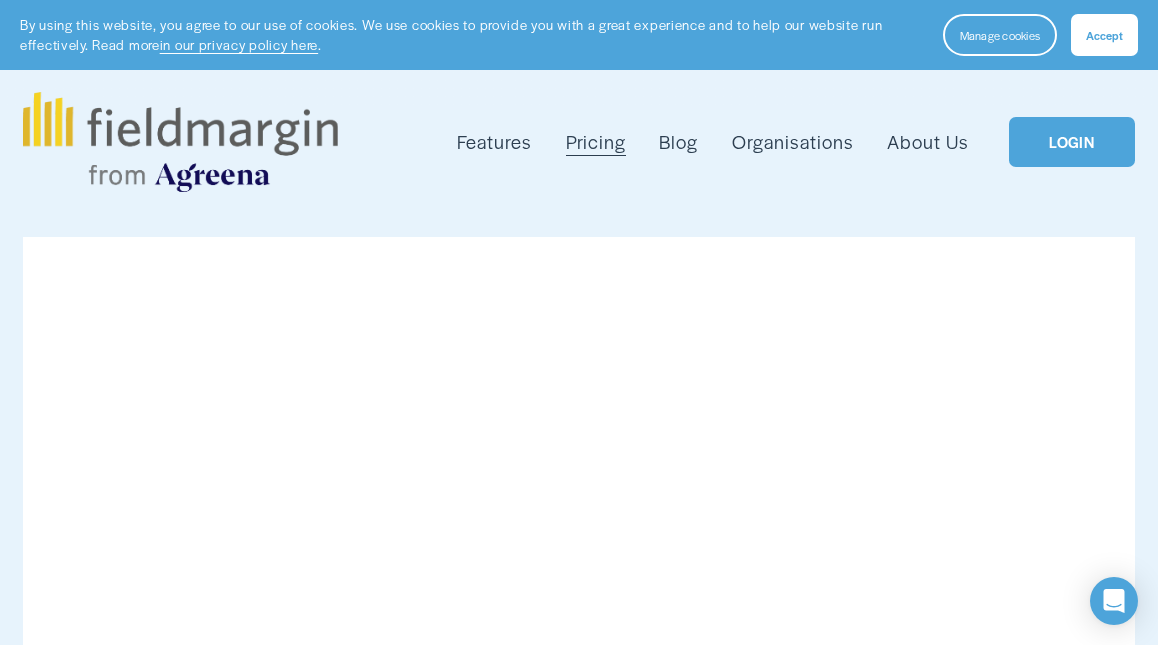 scroll, scrollTop: 0, scrollLeft: 0, axis: both 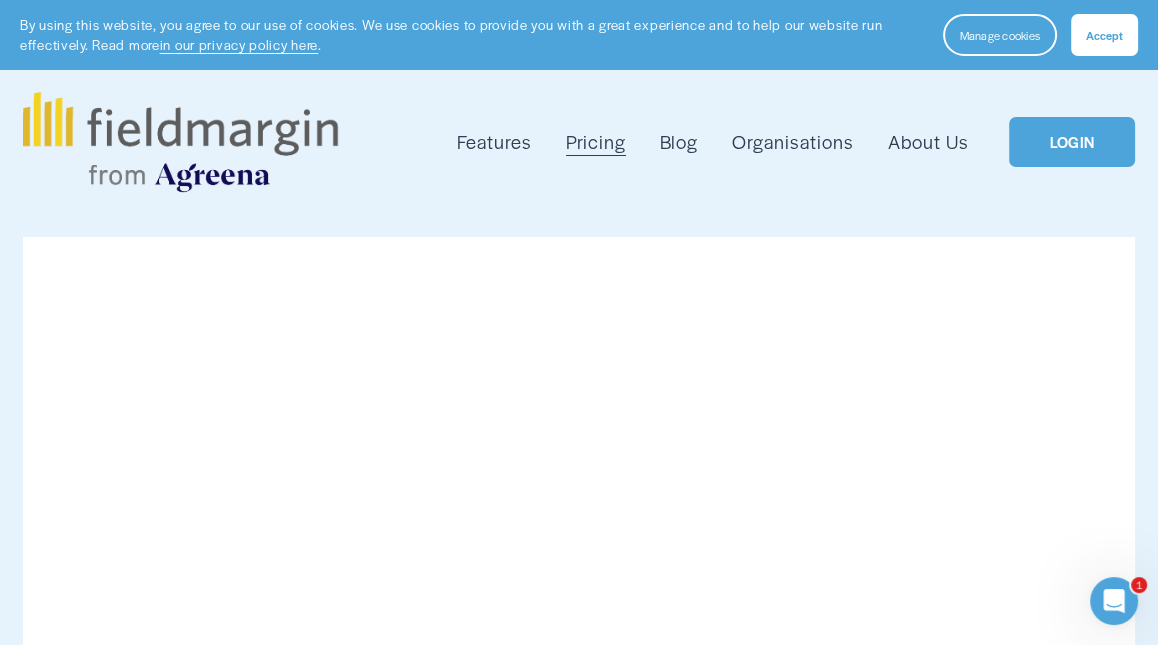 click on "LOGIN" at bounding box center (1072, 142) 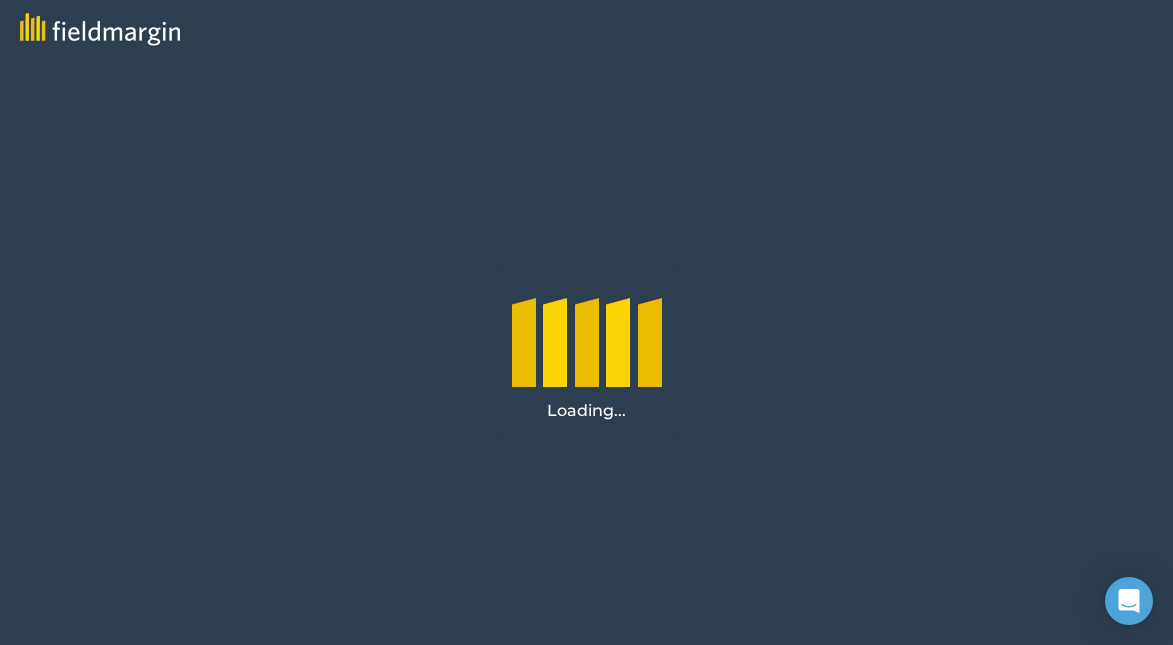 scroll, scrollTop: 0, scrollLeft: 0, axis: both 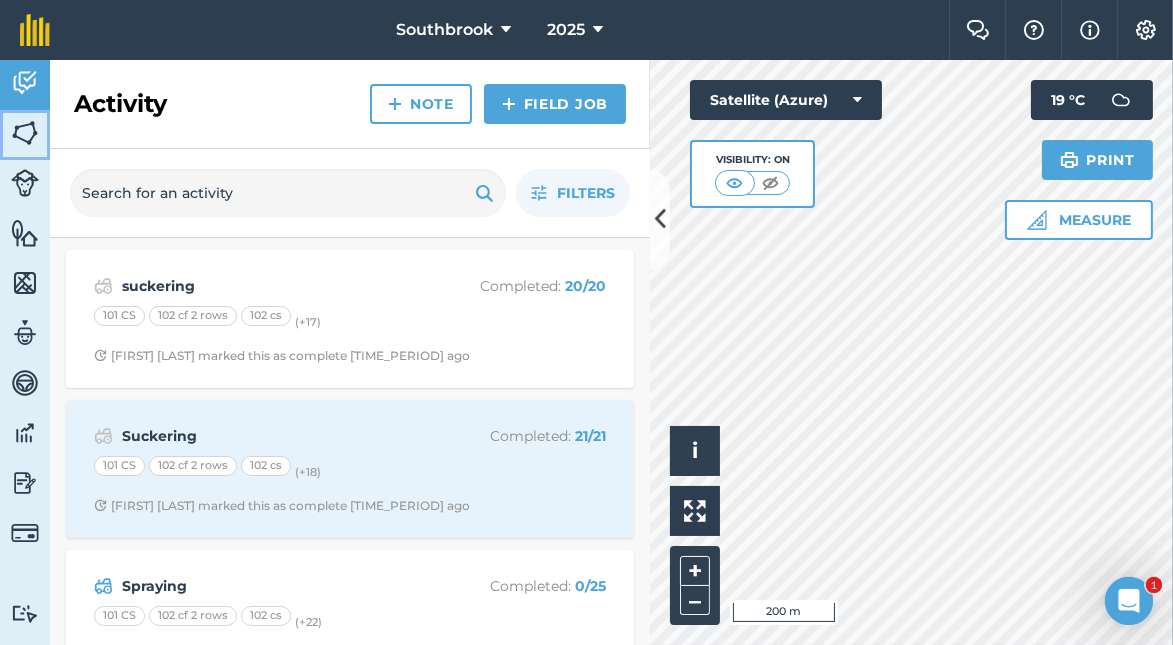 click at bounding box center (25, 133) 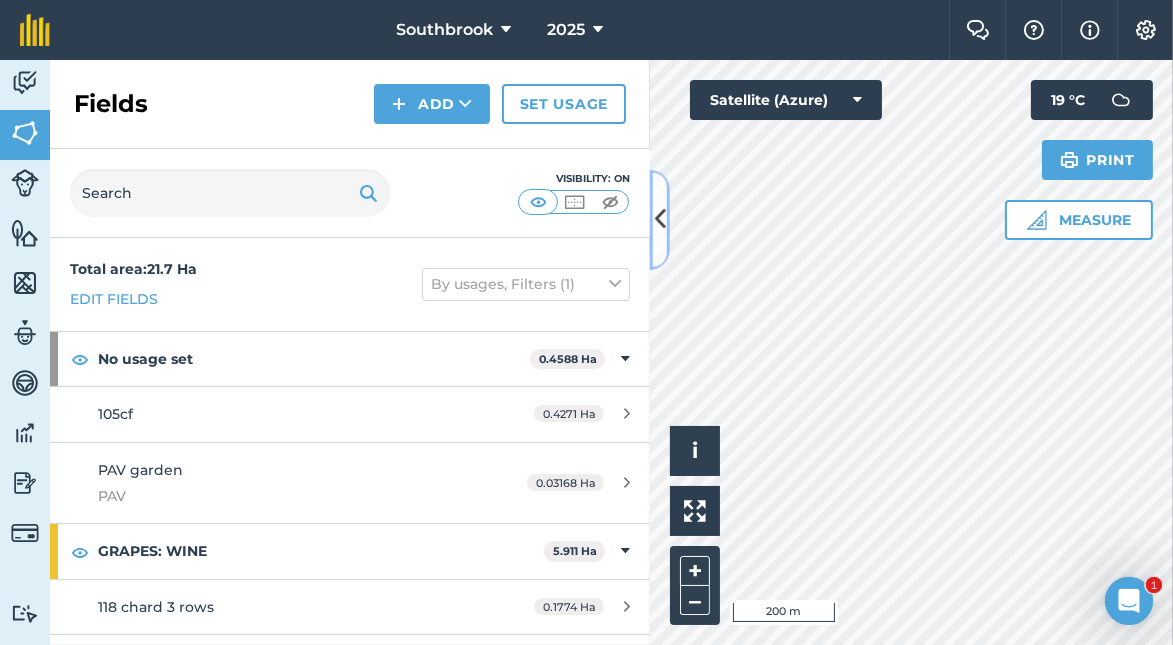 click at bounding box center [659, 219] 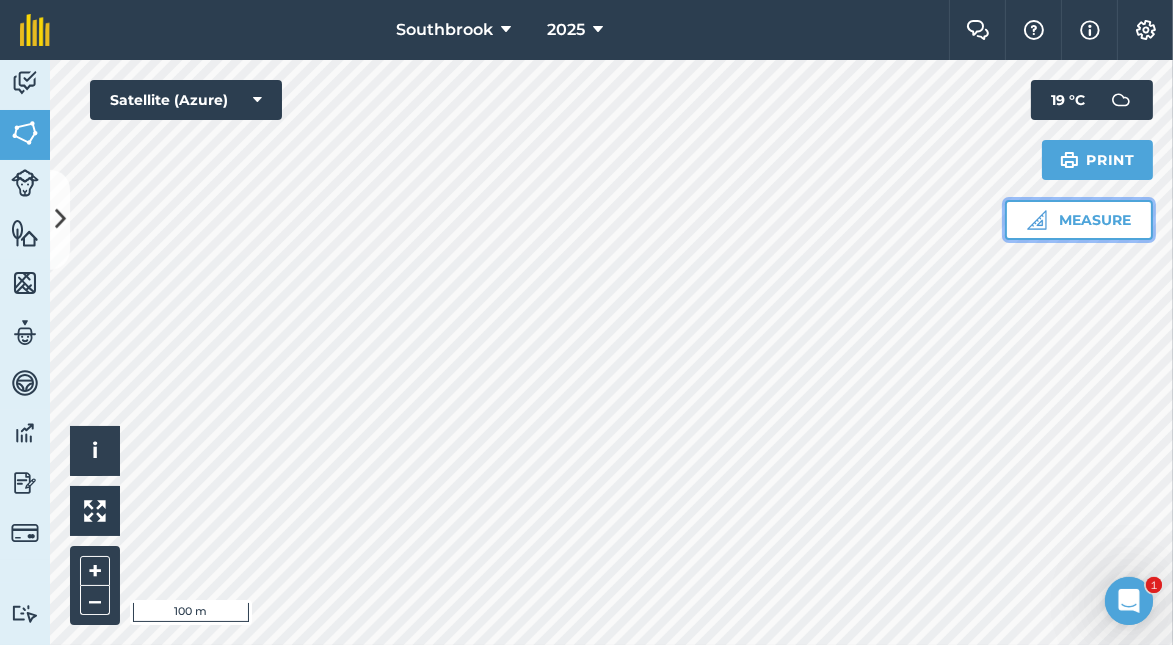 click on "Measure" at bounding box center [1079, 220] 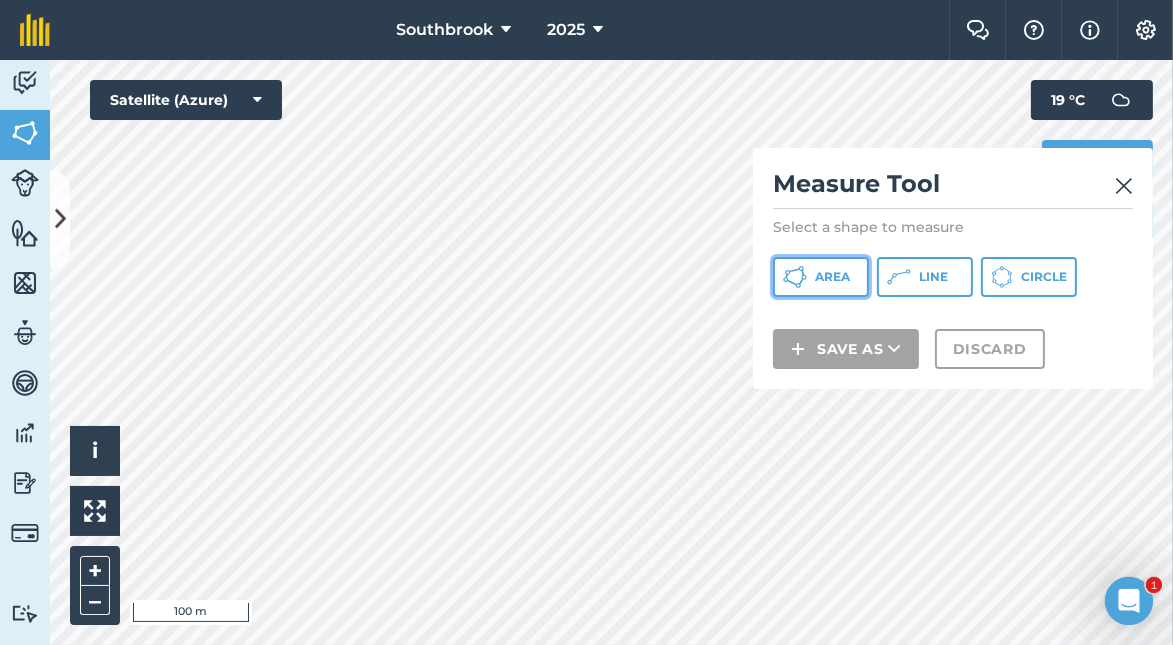 click on "Area" at bounding box center [832, 277] 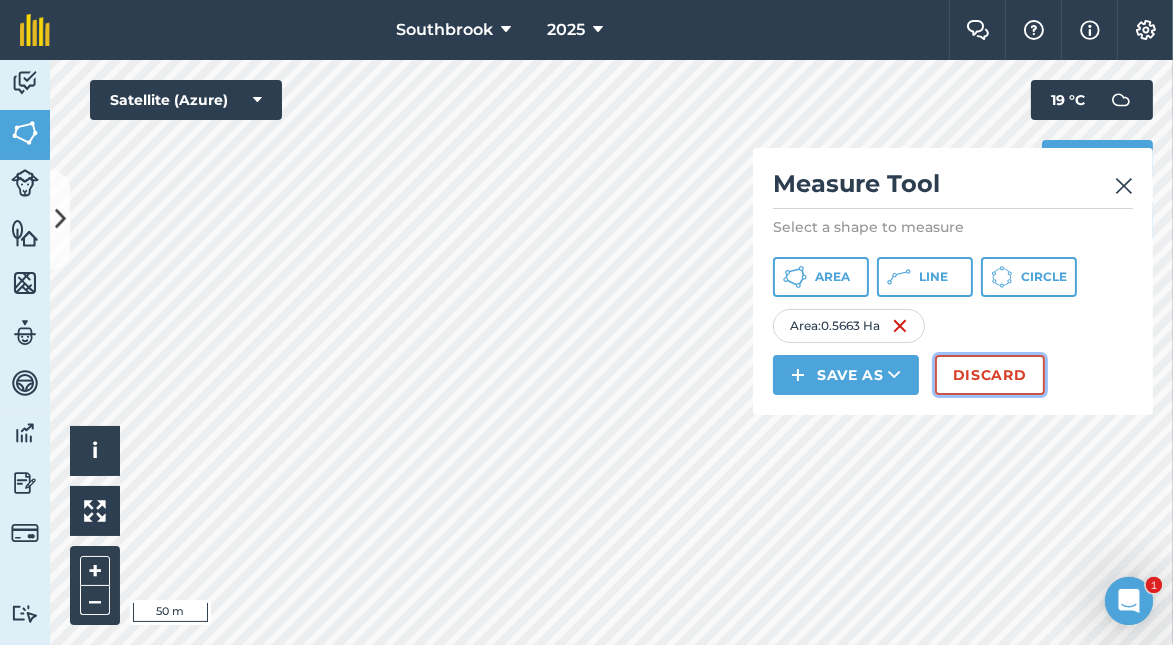 click on "Discard" at bounding box center [990, 375] 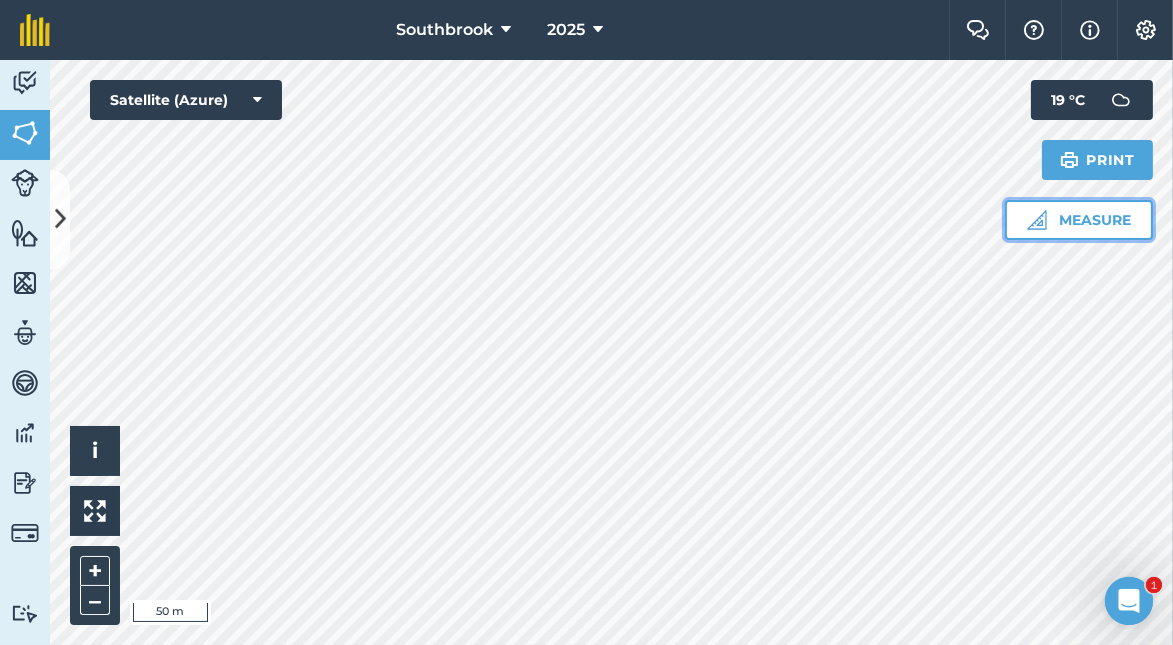 click on "Measure" at bounding box center [1079, 220] 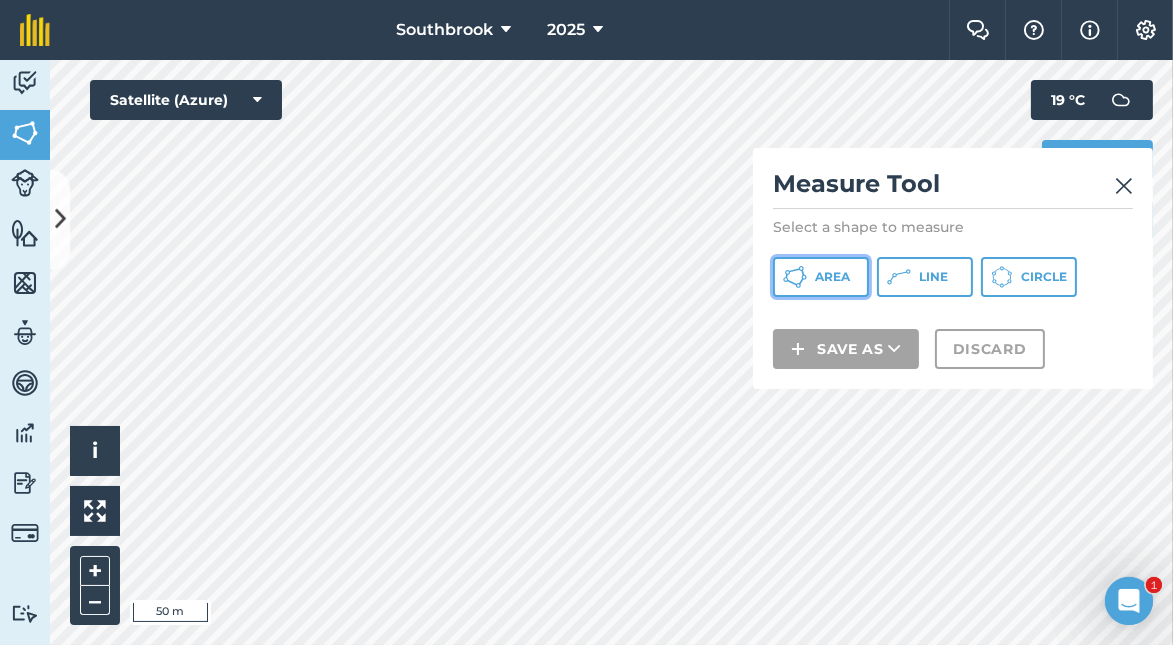 click on "Area" at bounding box center (821, 277) 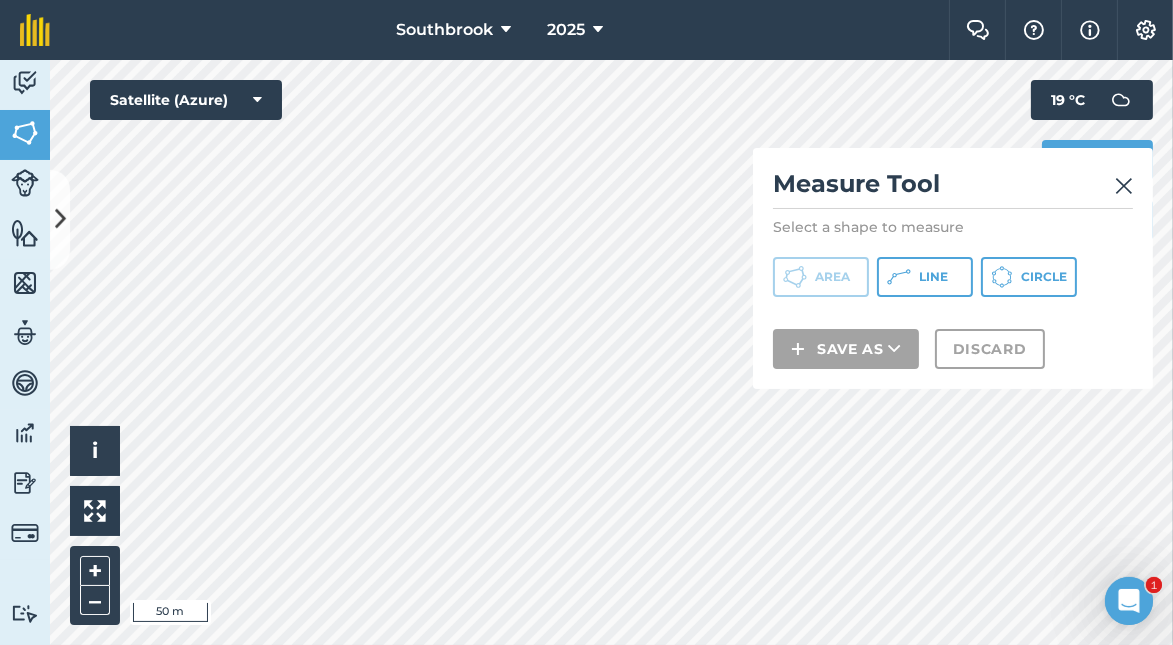 click at bounding box center [1124, 186] 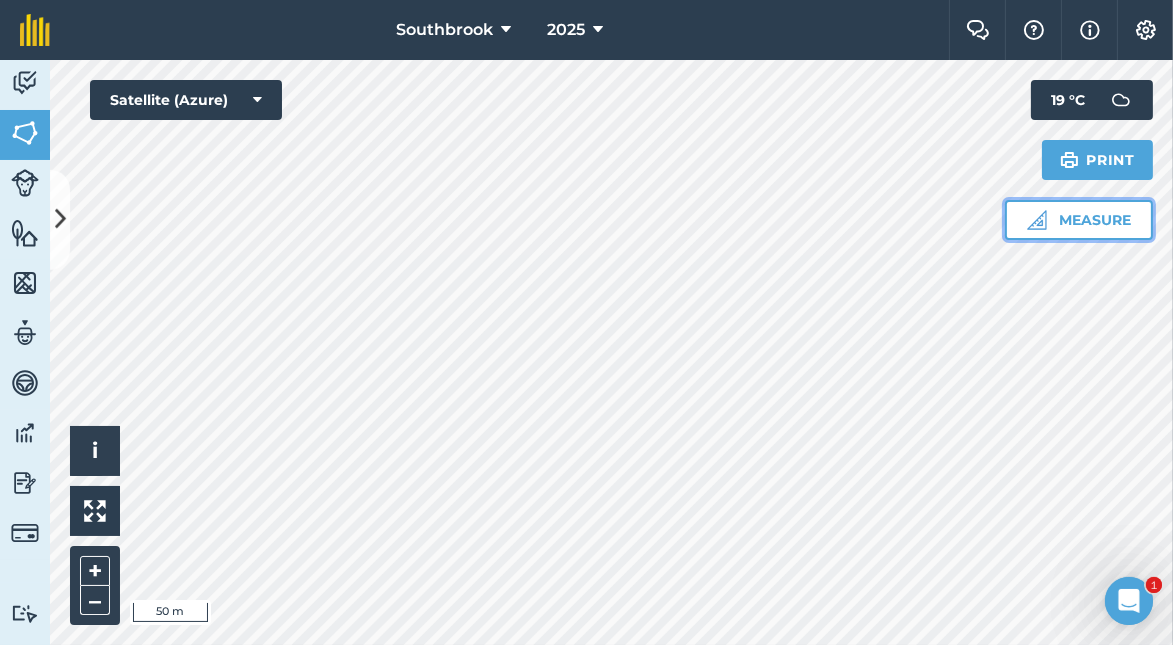 click on "Measure" at bounding box center [1079, 220] 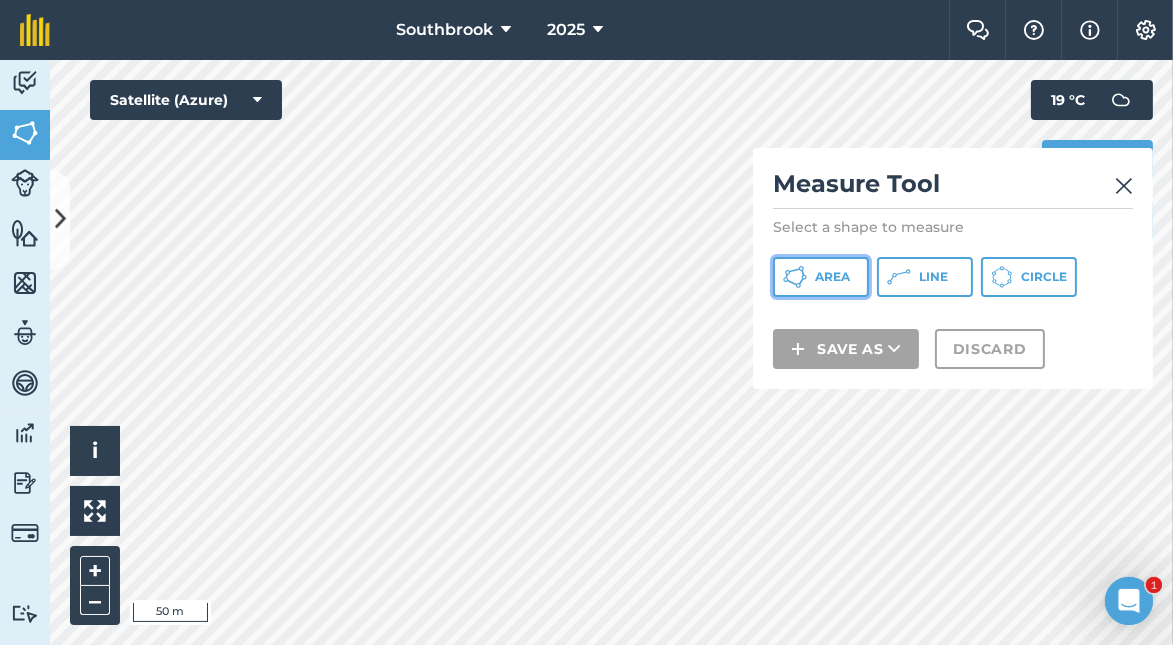 click 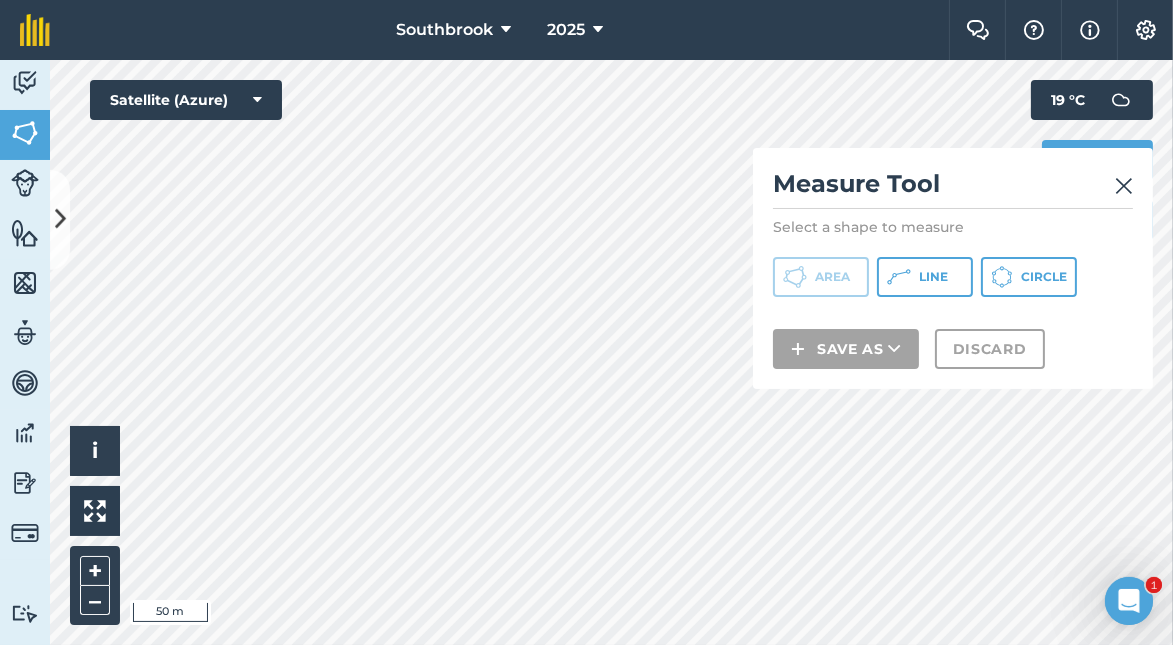 click at bounding box center [1124, 186] 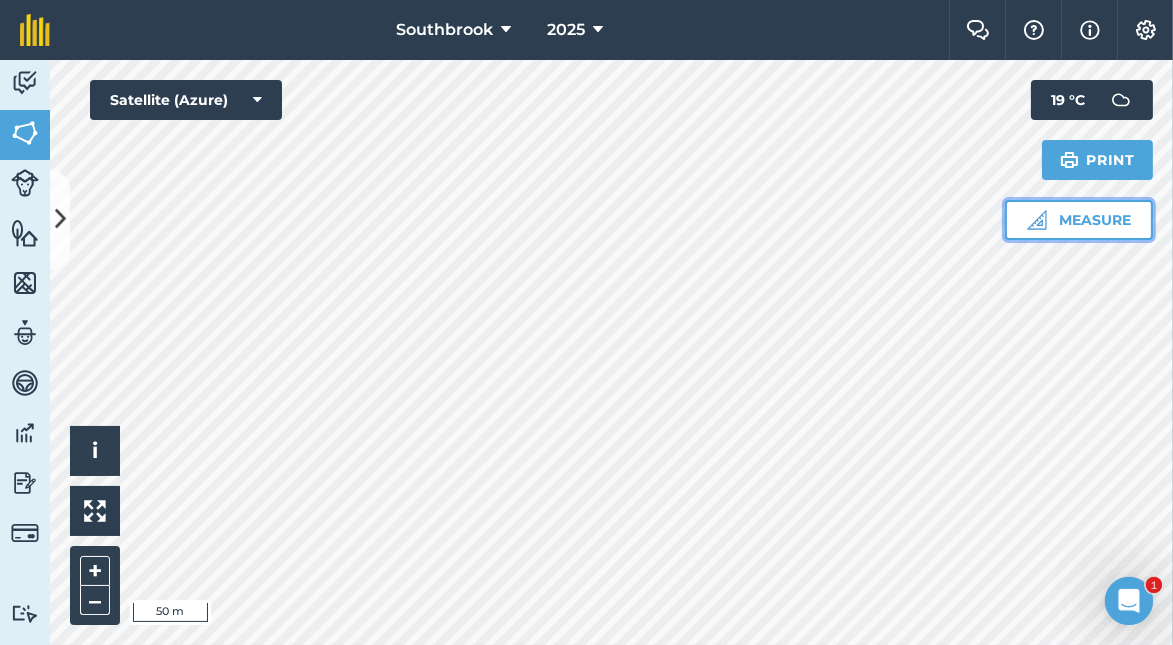 click on "Measure" at bounding box center [1079, 220] 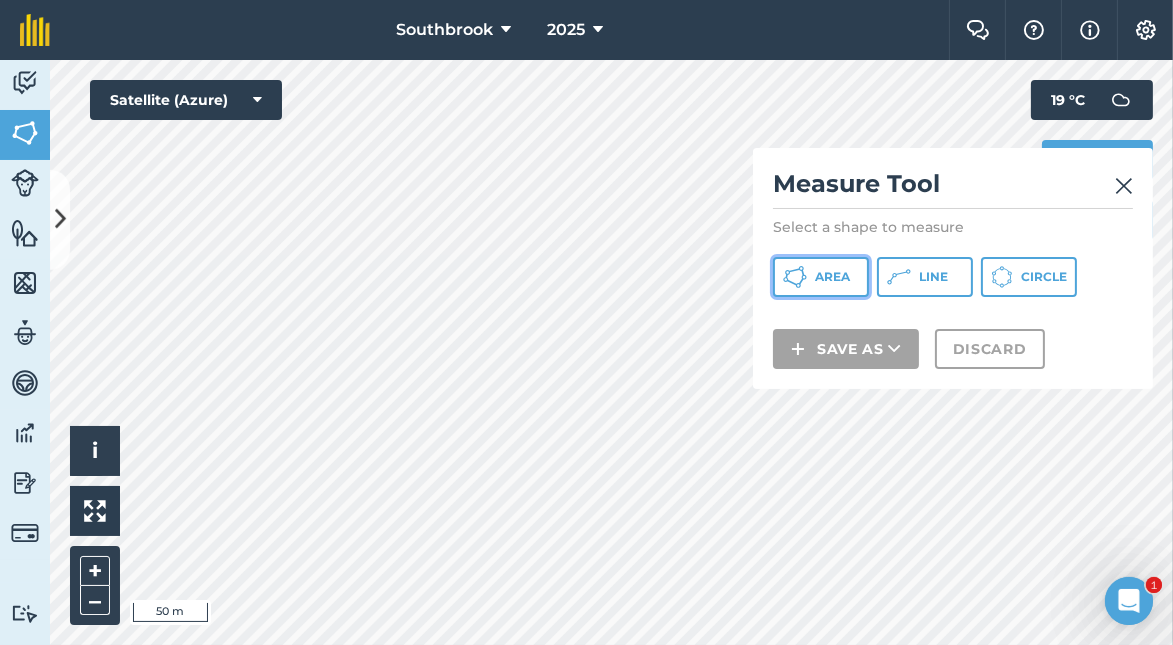click on "Area" at bounding box center [832, 277] 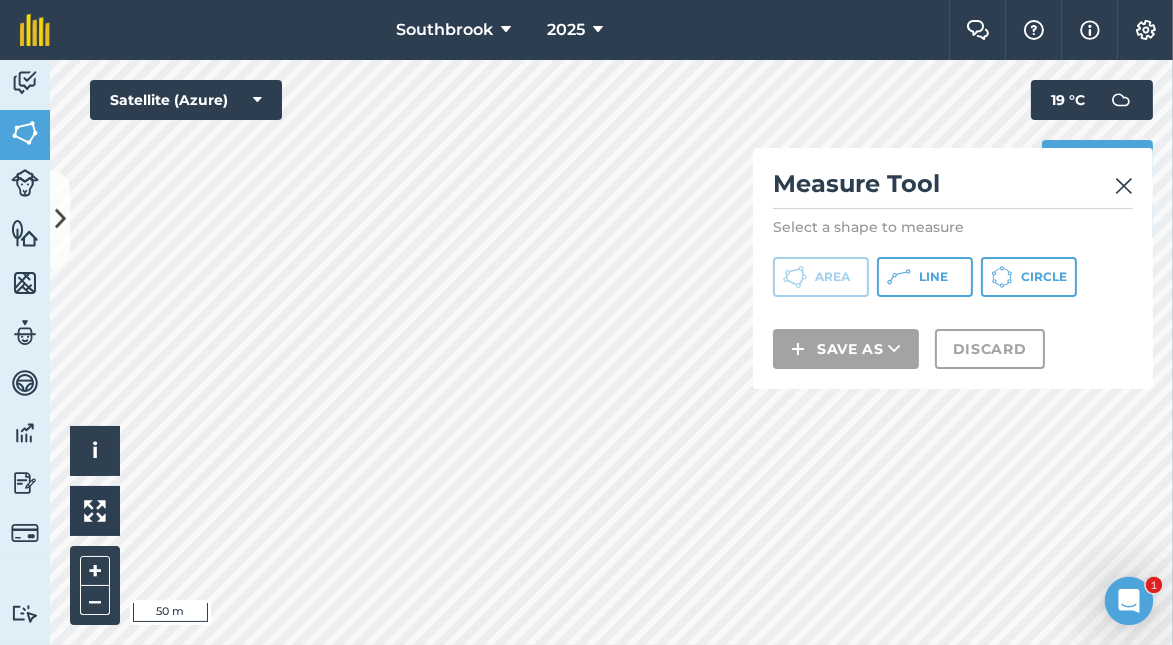 click at bounding box center (611, 352) 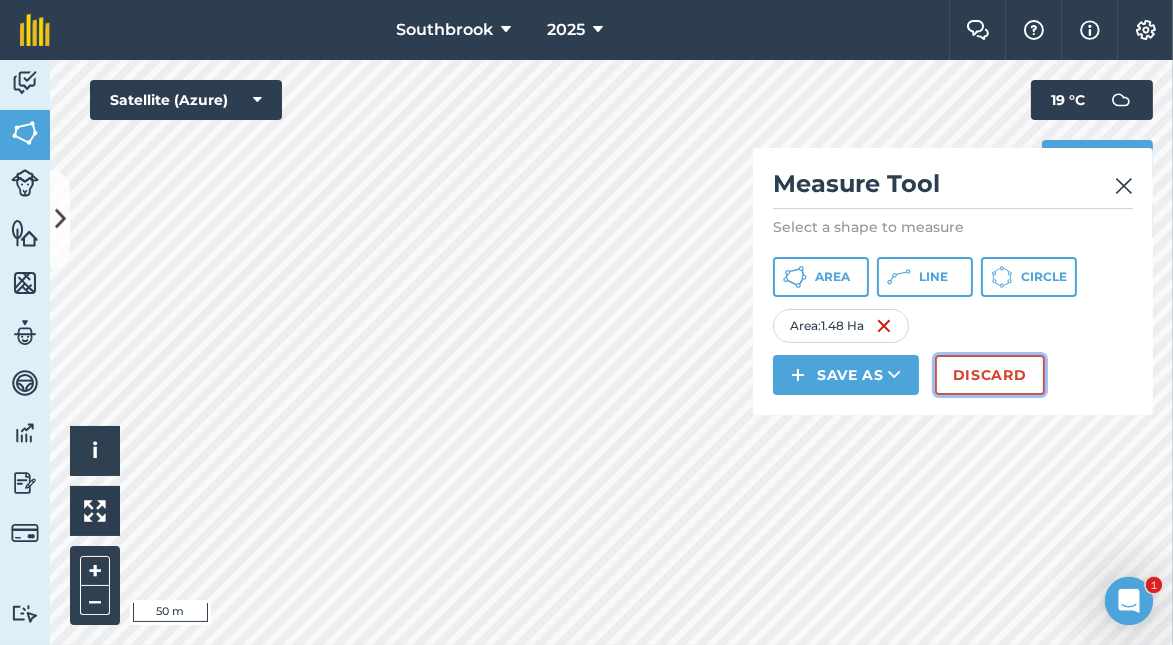 click on "Discard" at bounding box center (990, 375) 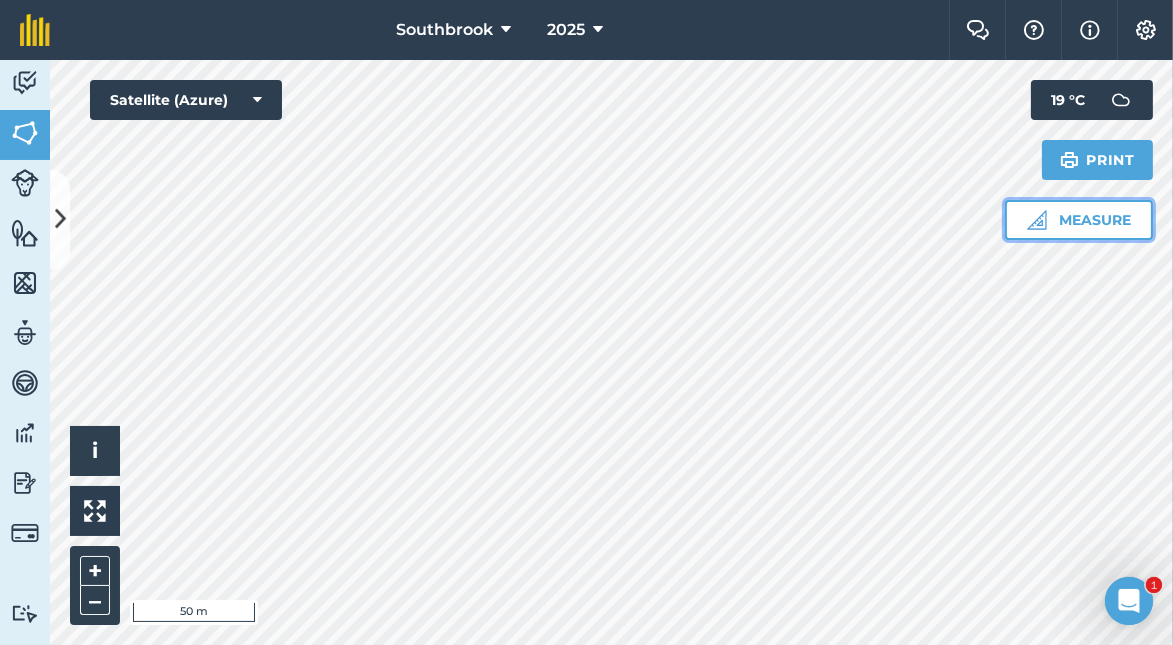 click on "Measure" at bounding box center [1079, 220] 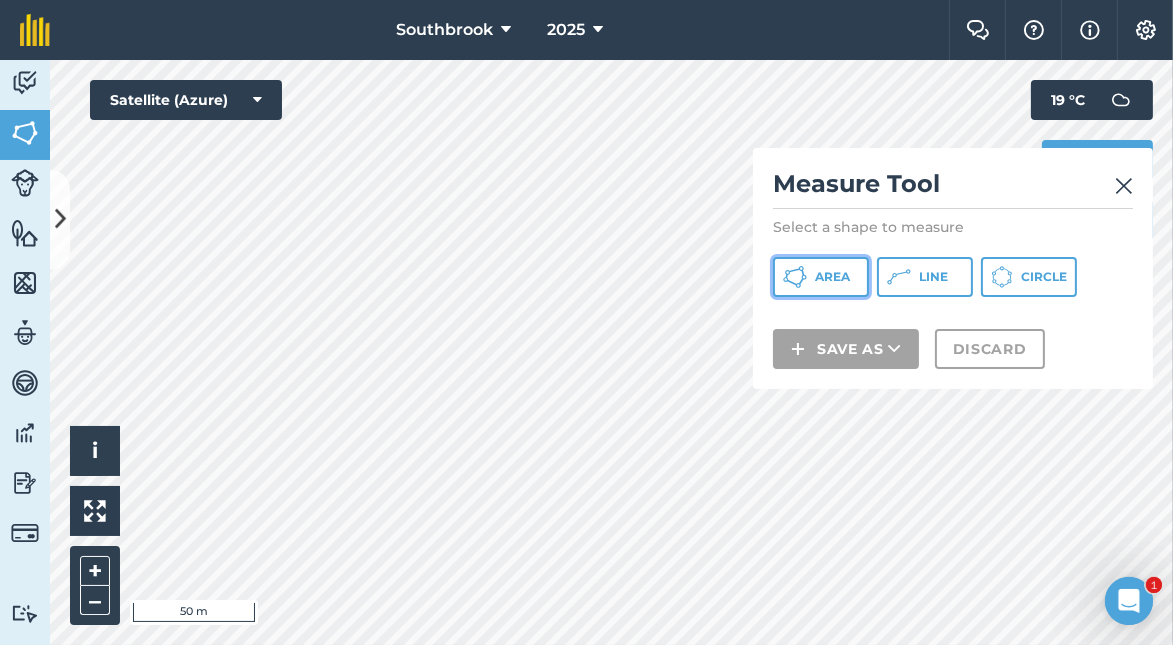 click on "Area" at bounding box center [832, 277] 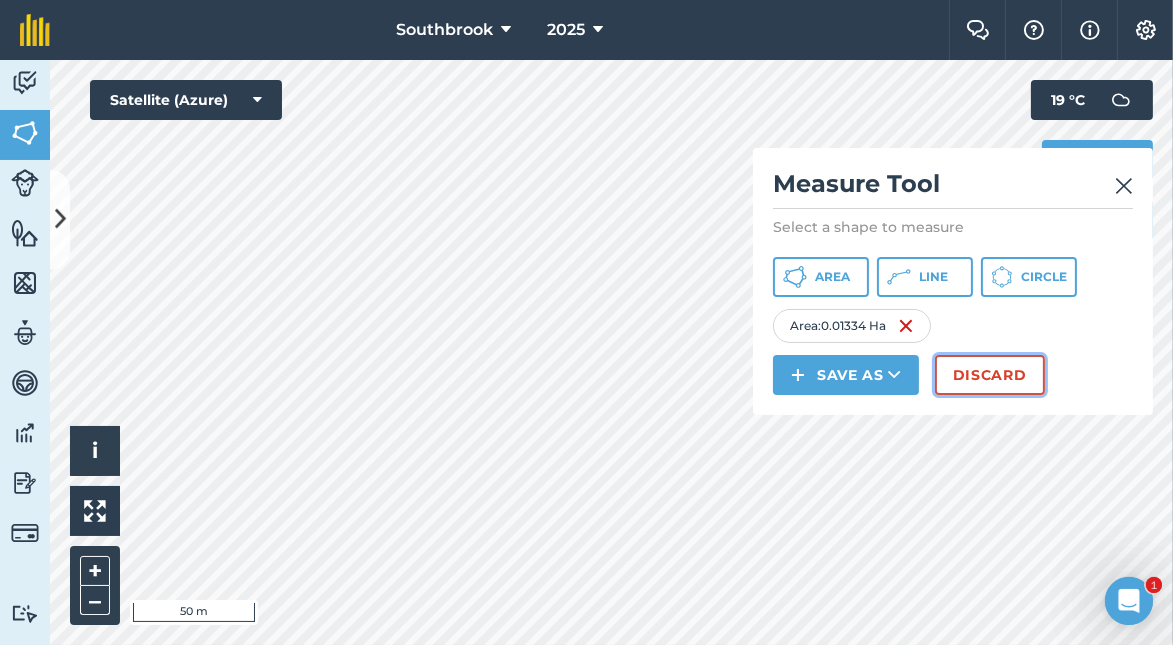 click on "Discard" at bounding box center (990, 375) 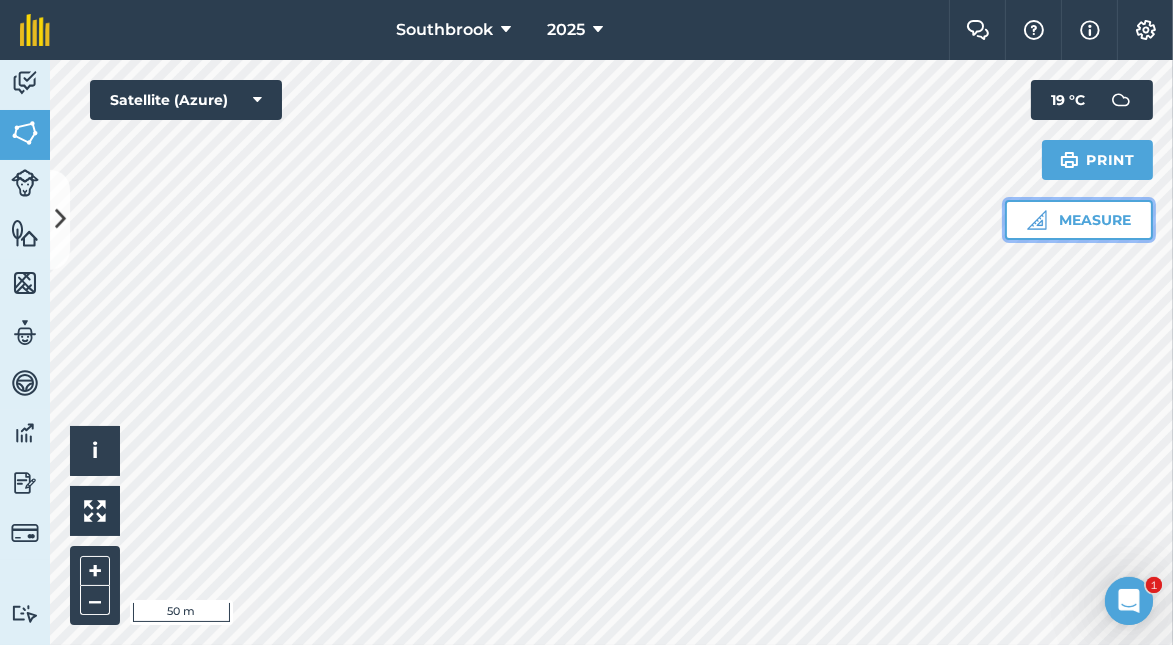 click on "Measure" at bounding box center (1079, 220) 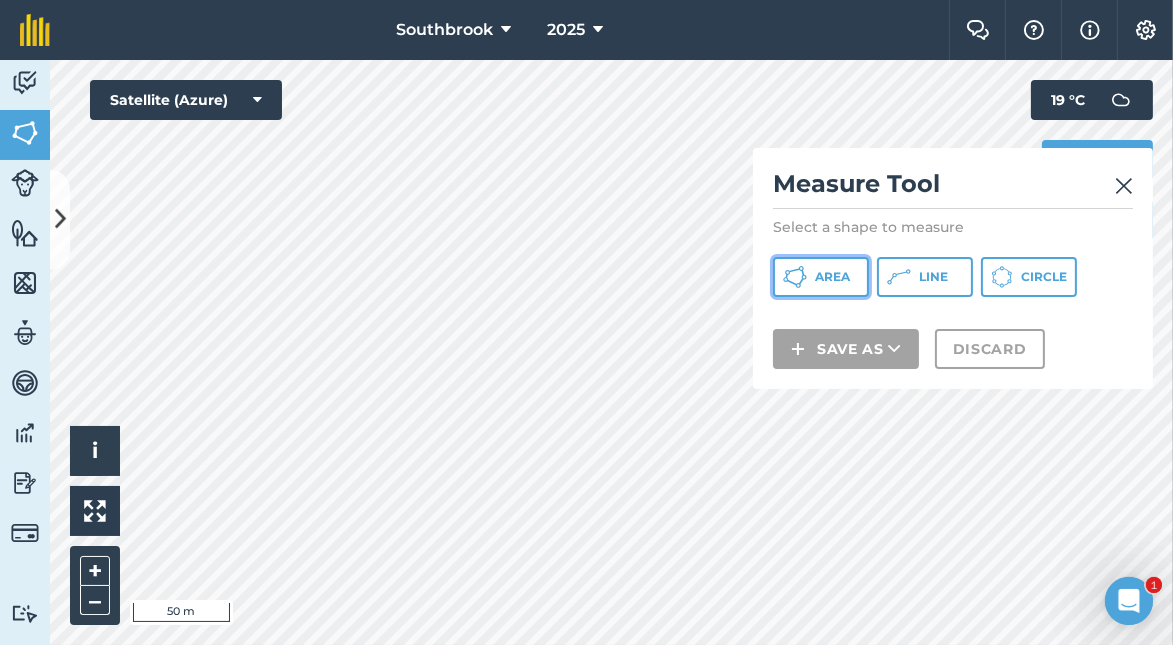 click on "Area" at bounding box center (832, 277) 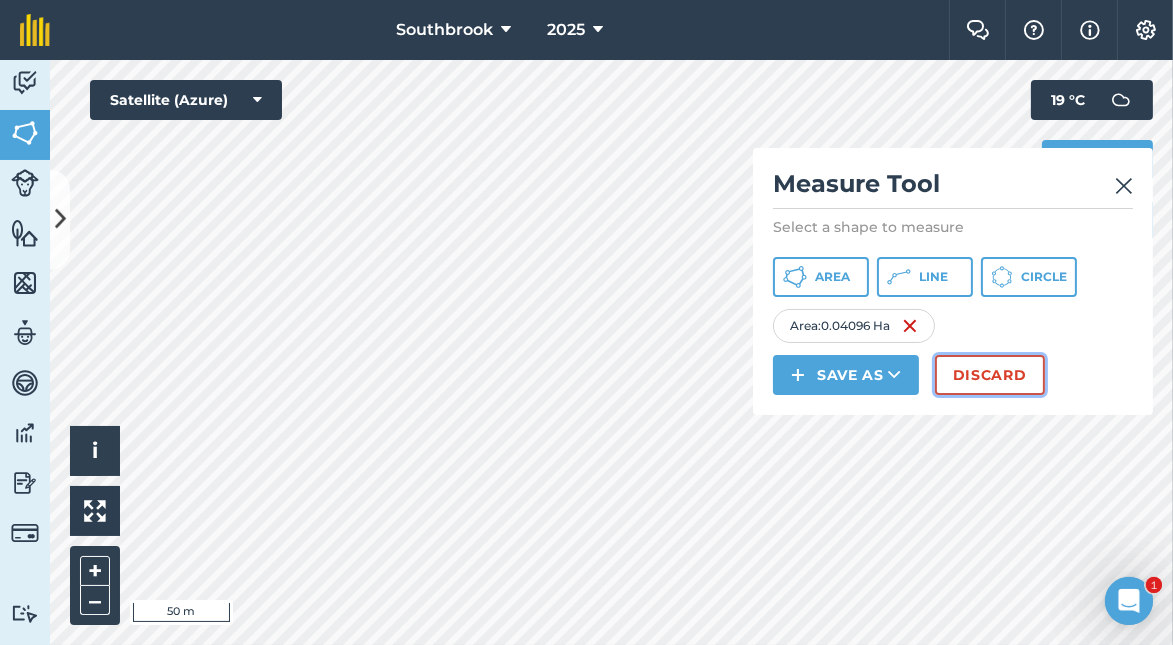 click on "Discard" at bounding box center [990, 375] 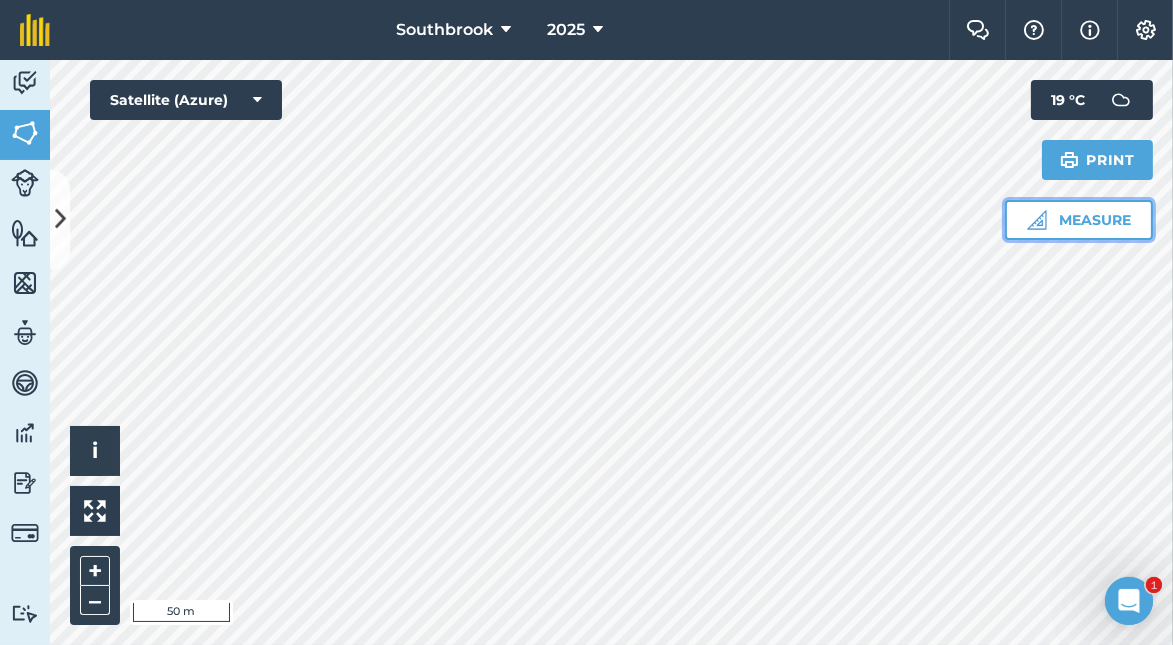 click on "Measure" at bounding box center (1079, 220) 